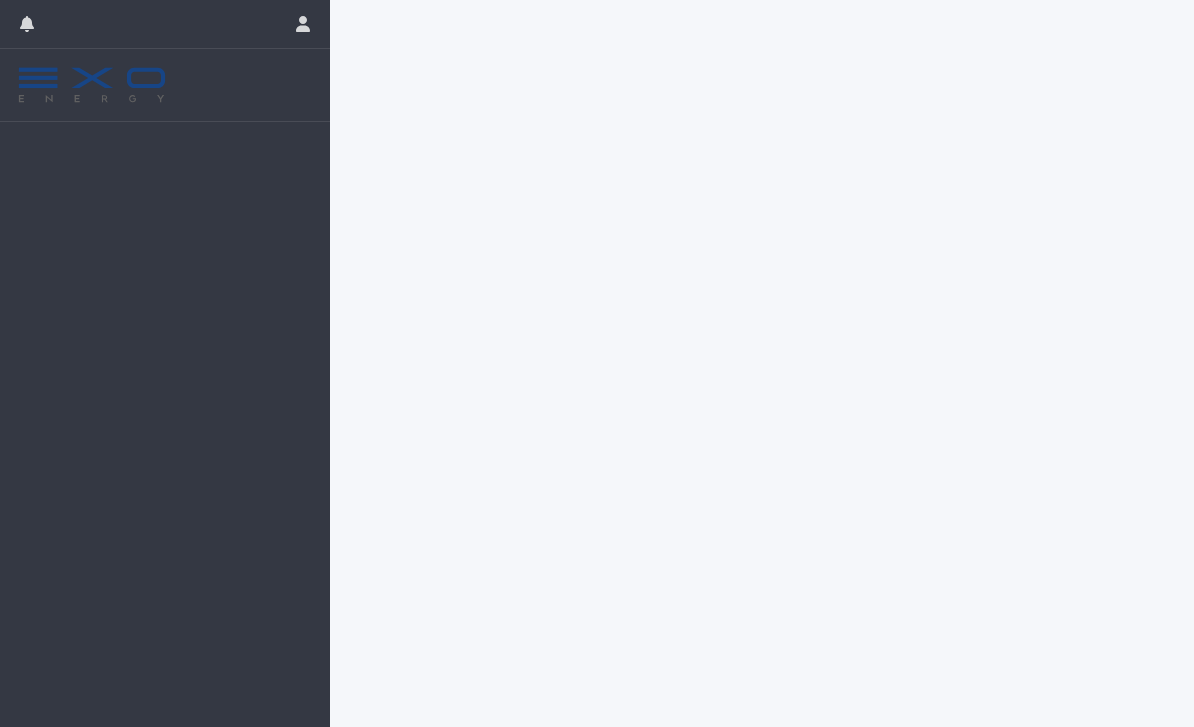 scroll, scrollTop: 0, scrollLeft: 0, axis: both 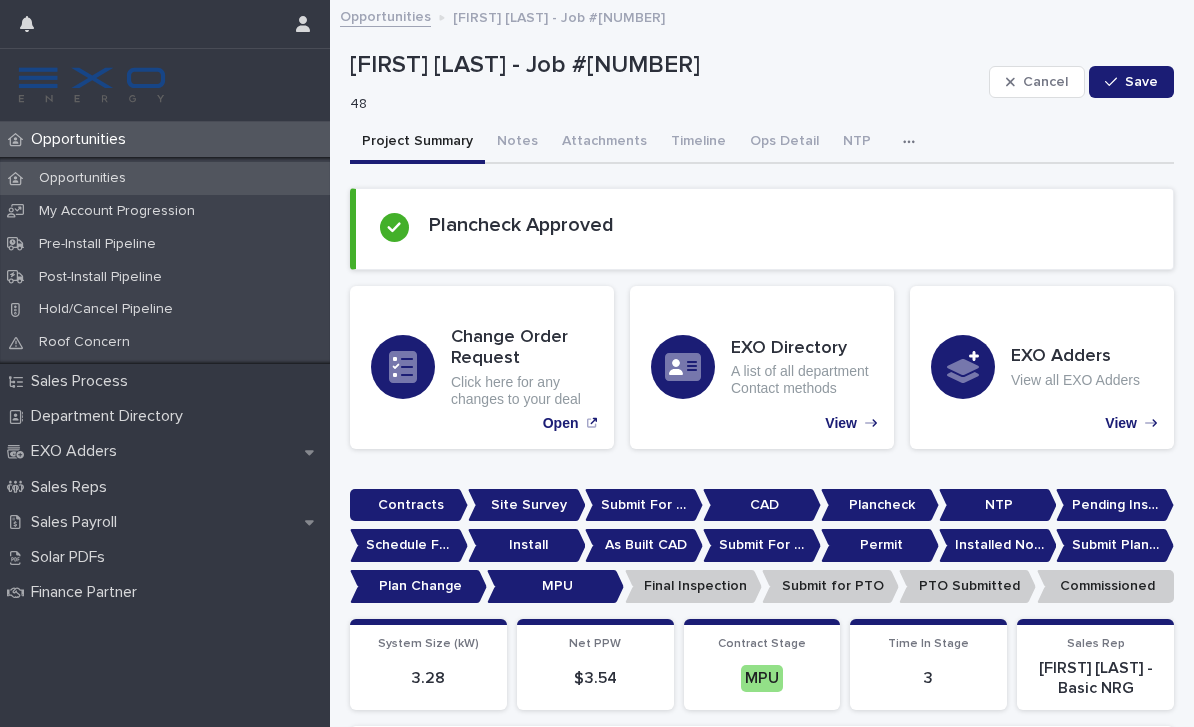 click on "Opportunities" at bounding box center (82, 178) 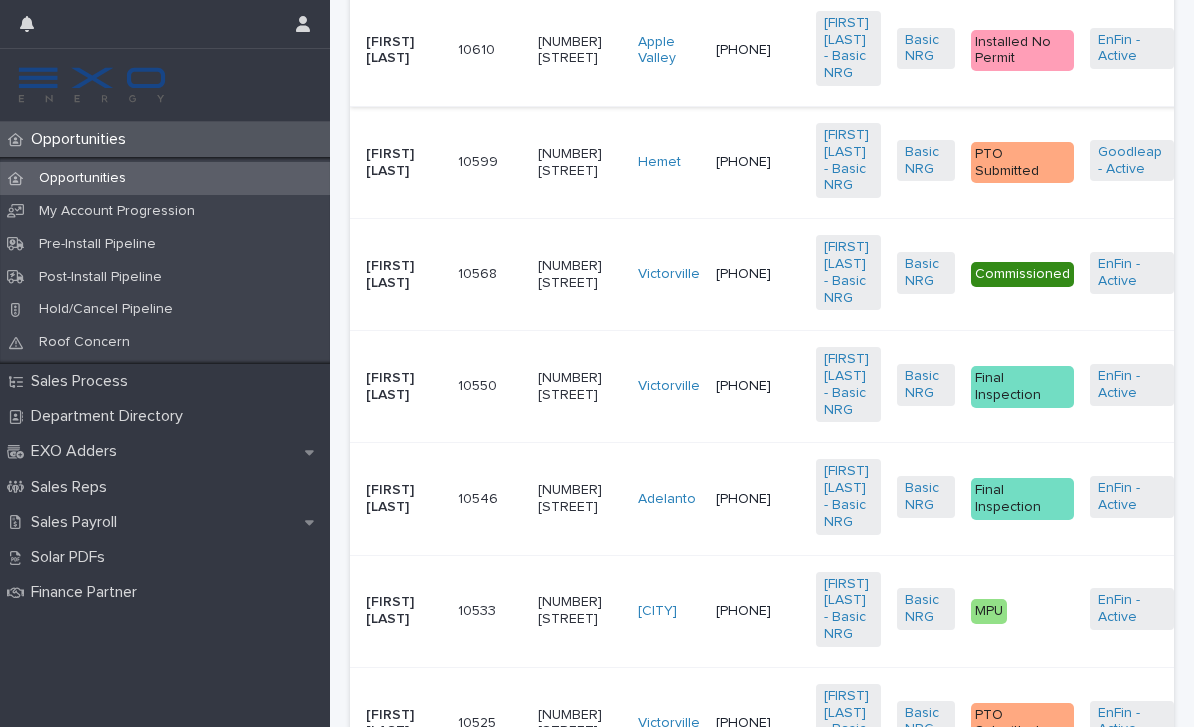 scroll, scrollTop: 961, scrollLeft: 0, axis: vertical 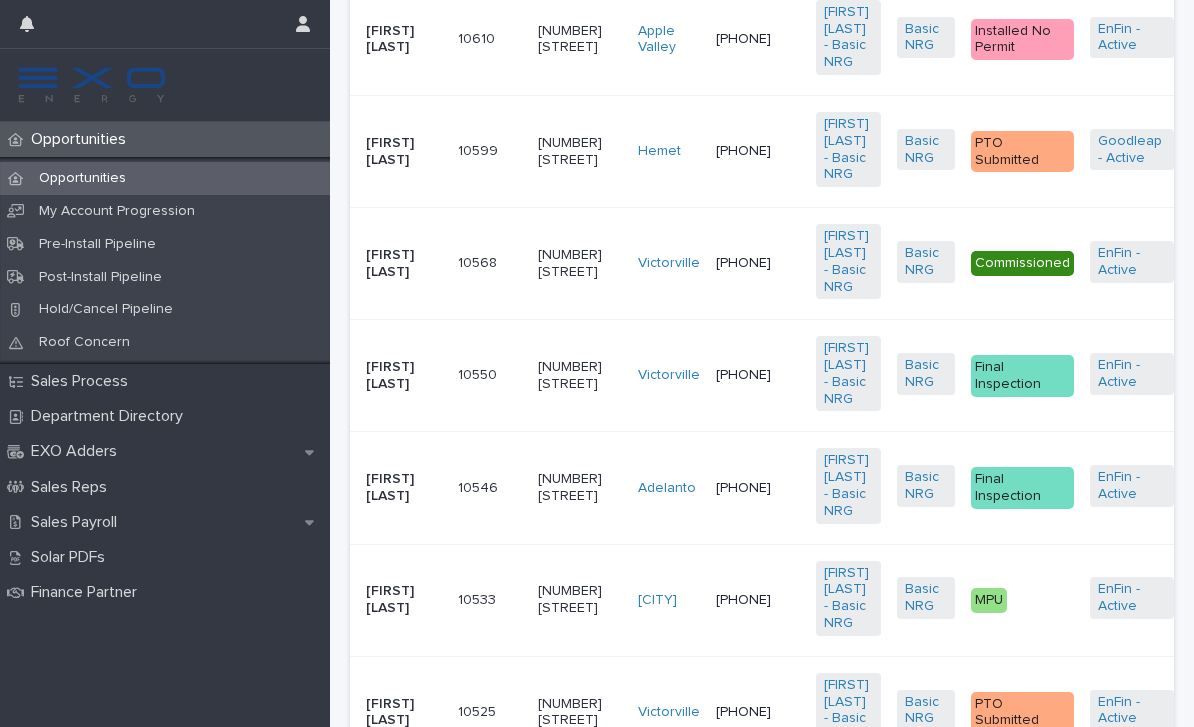 click on "[FIRST] [LAST]" at bounding box center [404, 488] 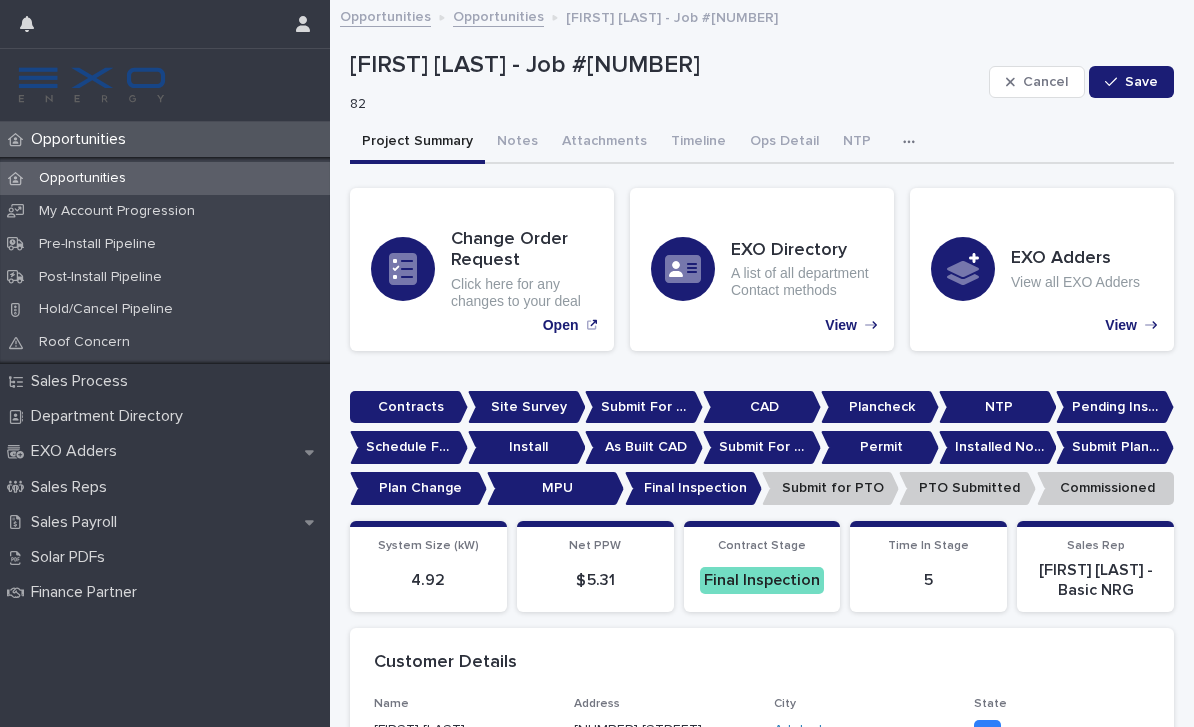 scroll, scrollTop: 0, scrollLeft: 0, axis: both 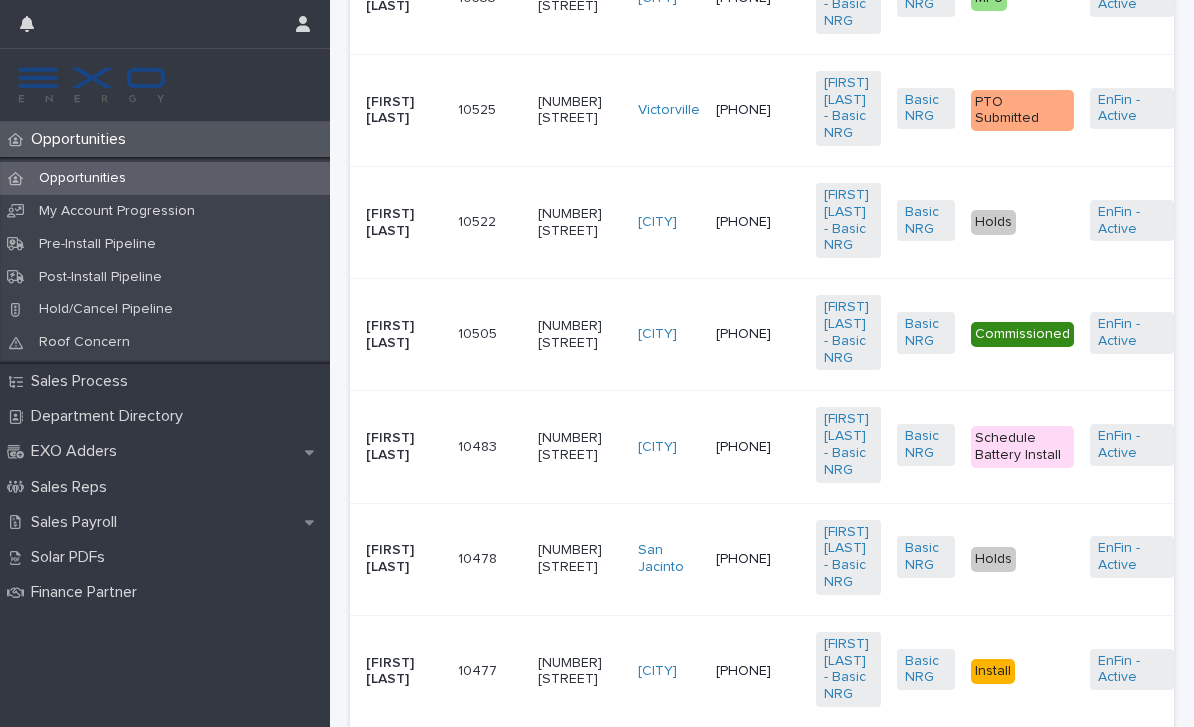 click on "EnFin - Active" at bounding box center [1132, 559] 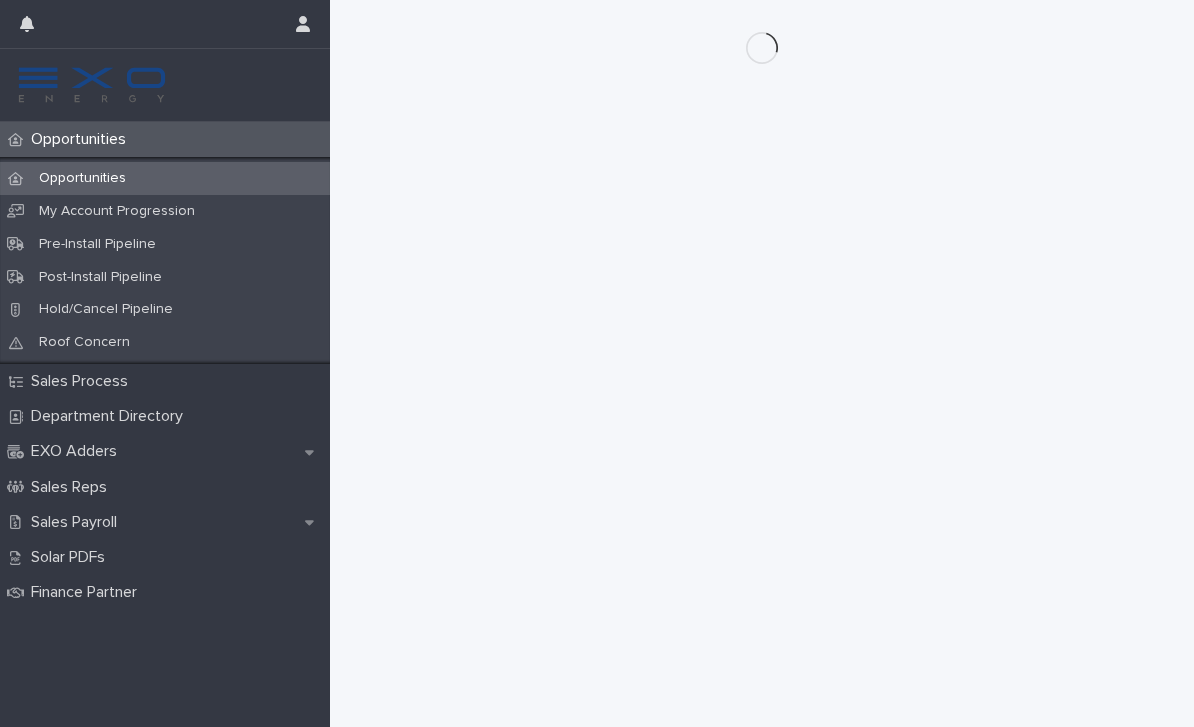 scroll, scrollTop: 0, scrollLeft: 0, axis: both 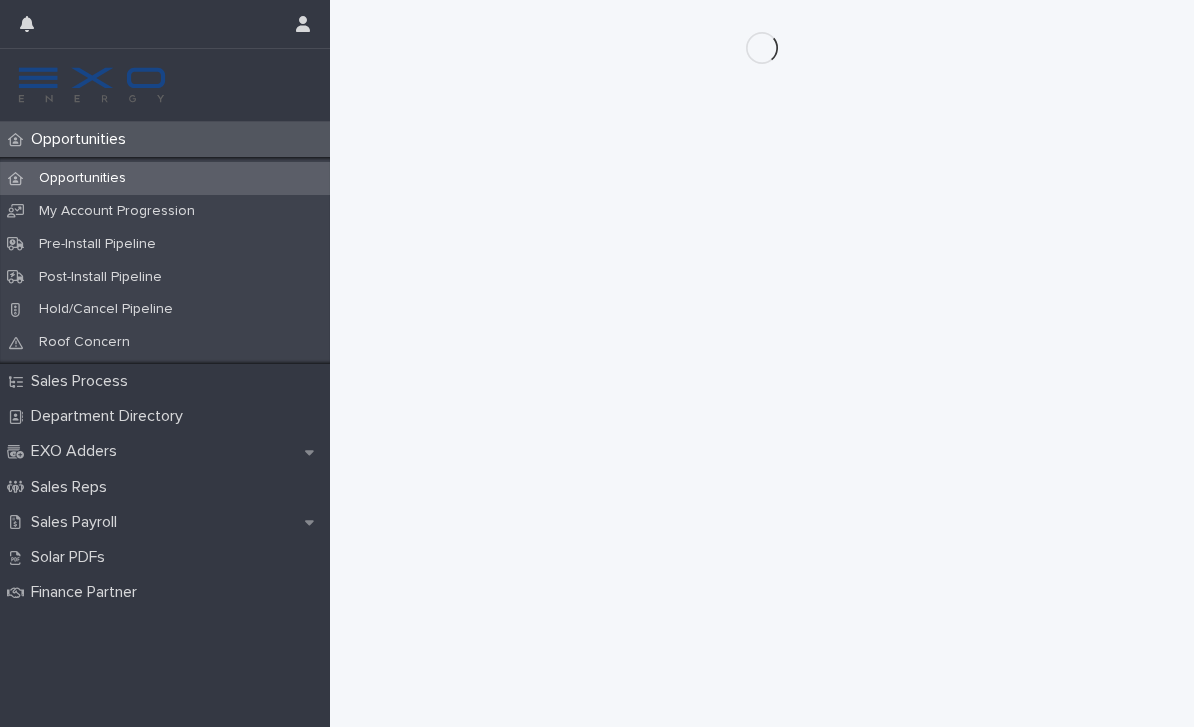 click on "Opportunities" at bounding box center [165, 178] 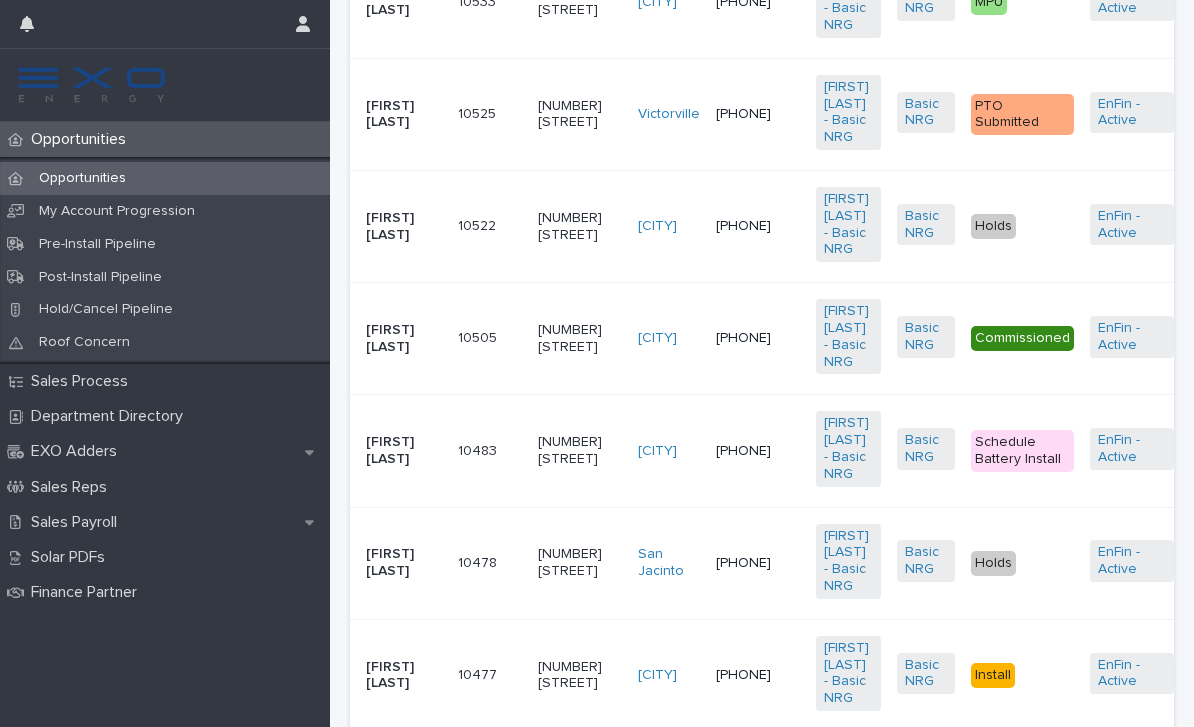 scroll, scrollTop: 1586, scrollLeft: 0, axis: vertical 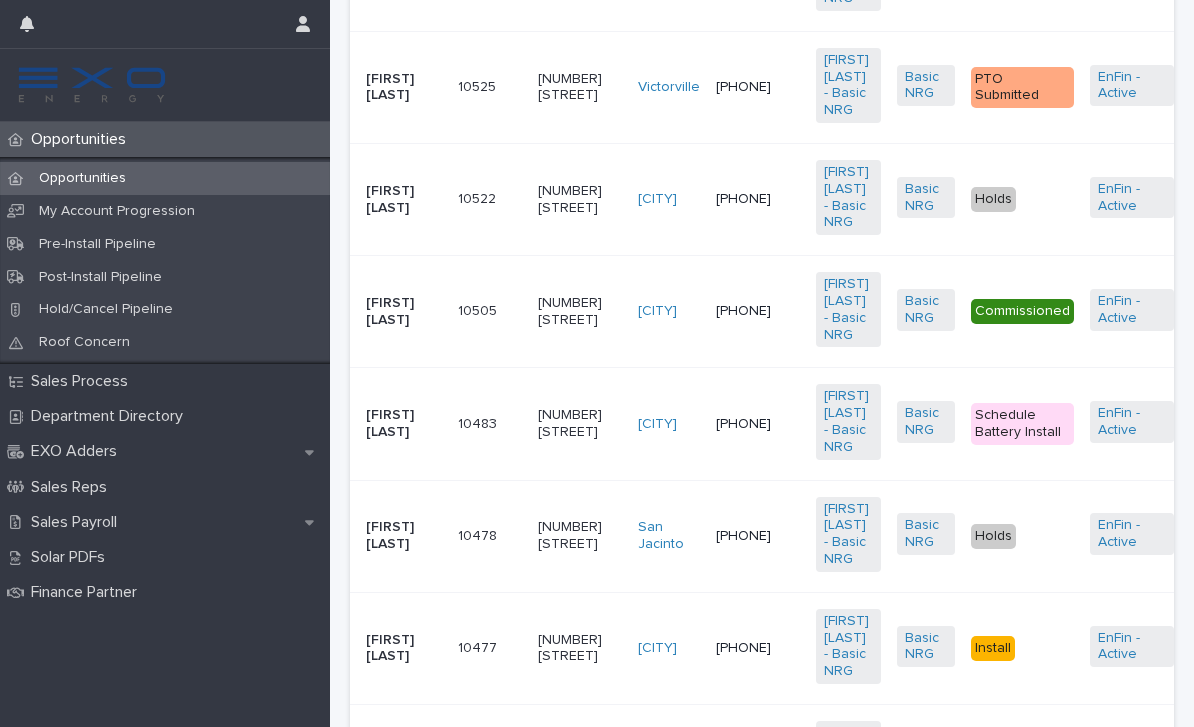 click on "[FIRST] [LAST]" at bounding box center (400, 536) 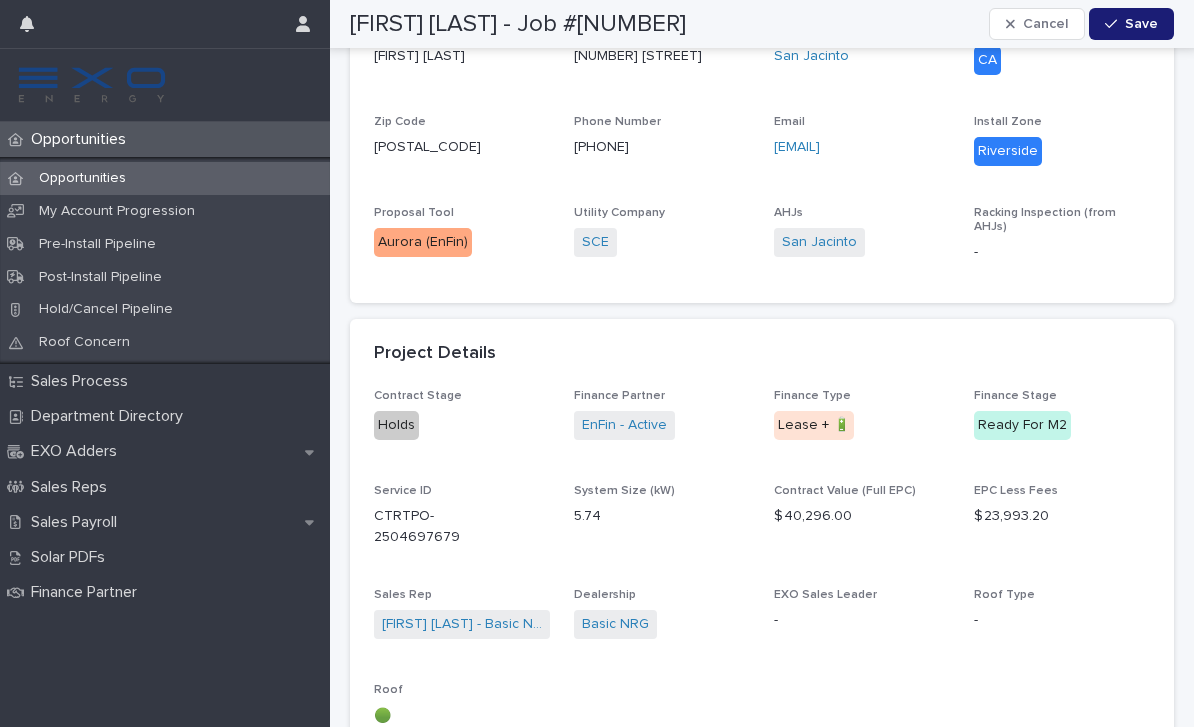 click on "Opportunities" at bounding box center (165, 178) 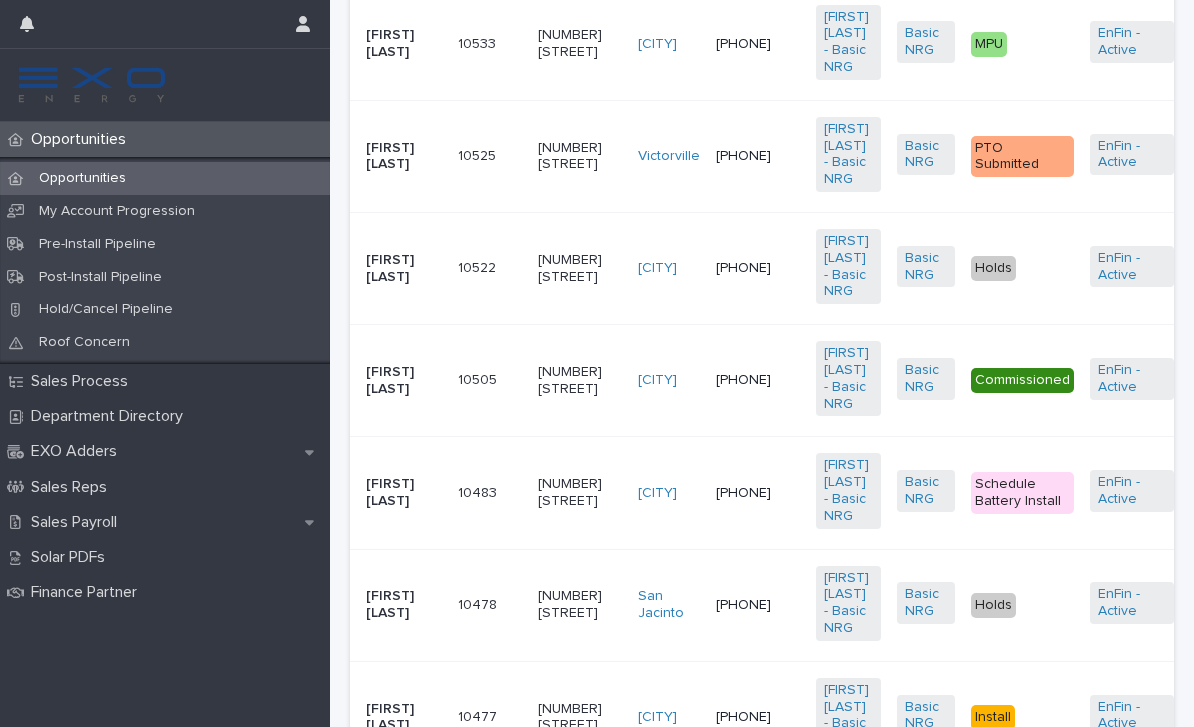 scroll, scrollTop: 1558, scrollLeft: 0, axis: vertical 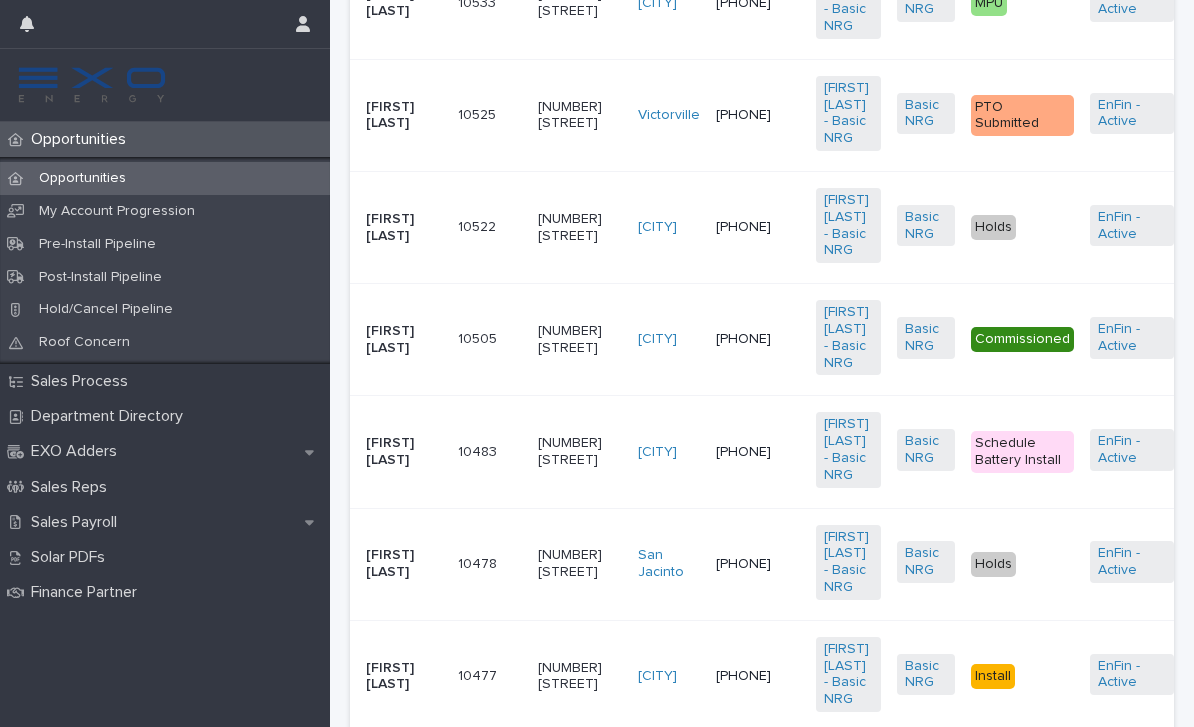 click on "[FIRST] [LAST]" at bounding box center [404, 452] 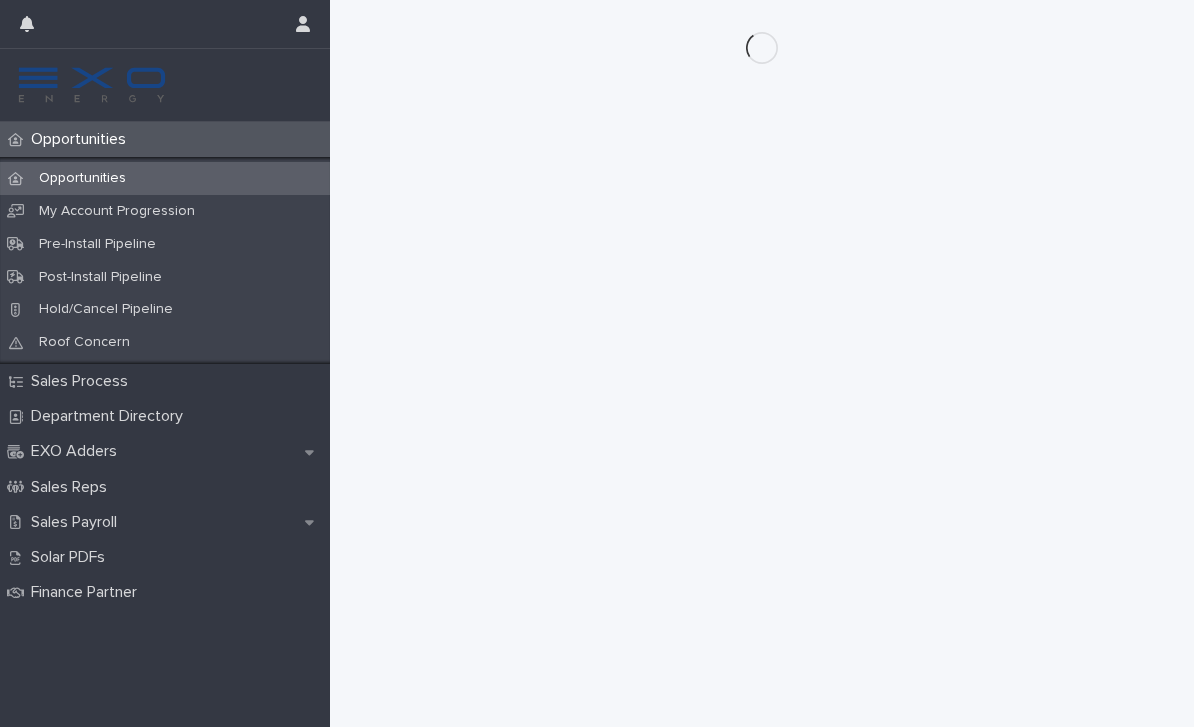 scroll, scrollTop: 0, scrollLeft: 0, axis: both 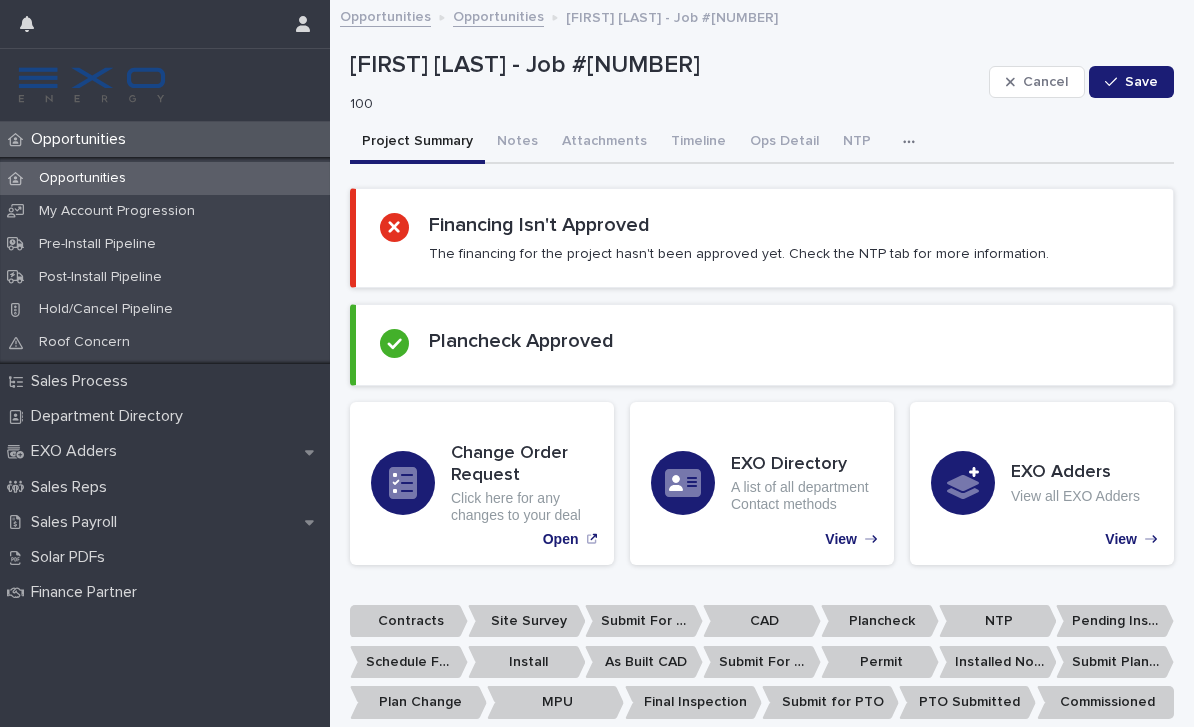 click at bounding box center (913, 142) 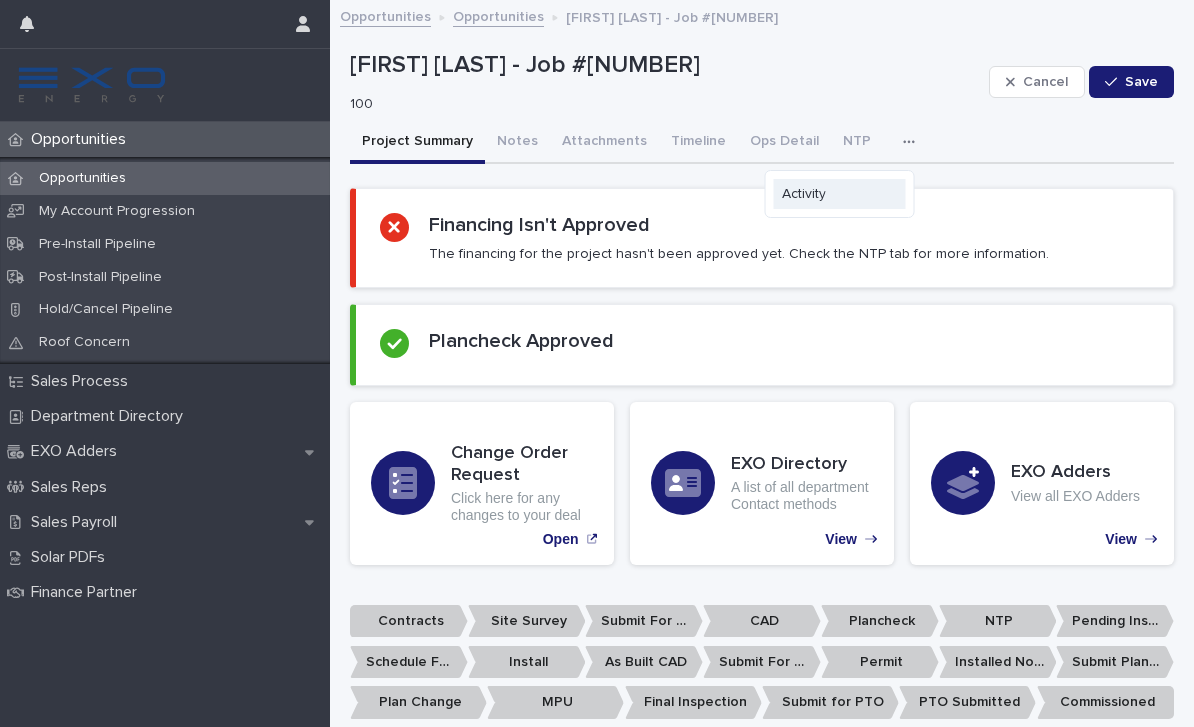 click on "Activity" at bounding box center [804, 194] 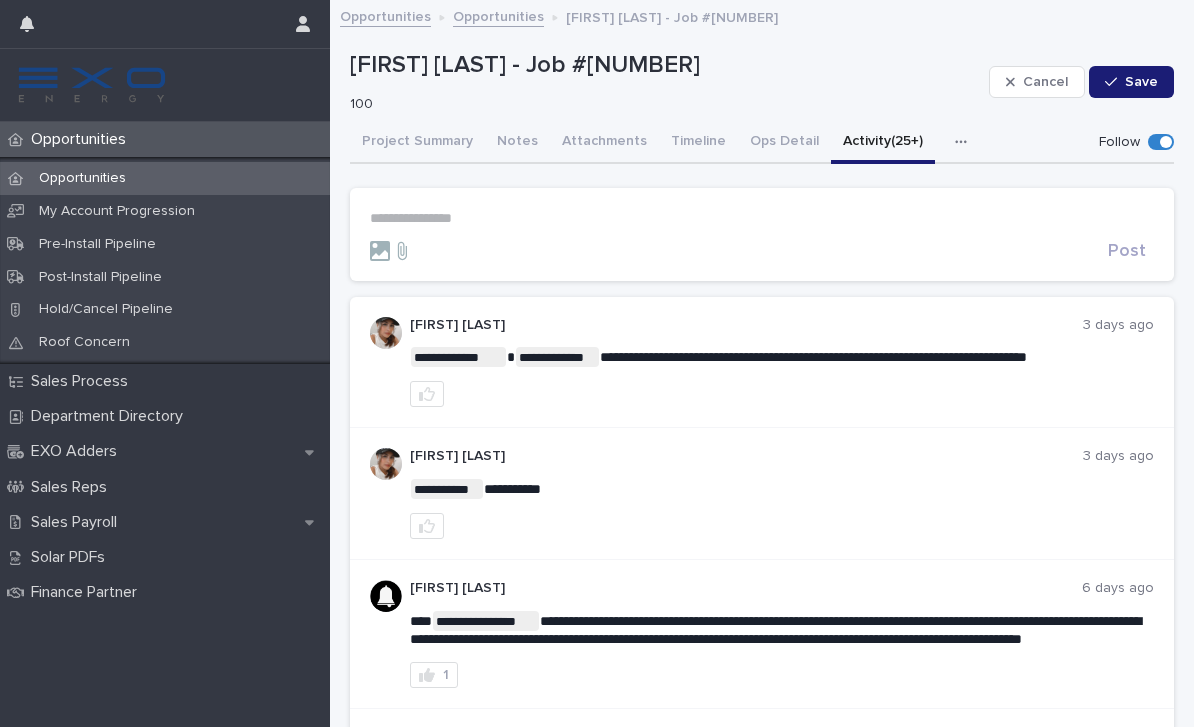 click on "**********" at bounding box center [762, 234] 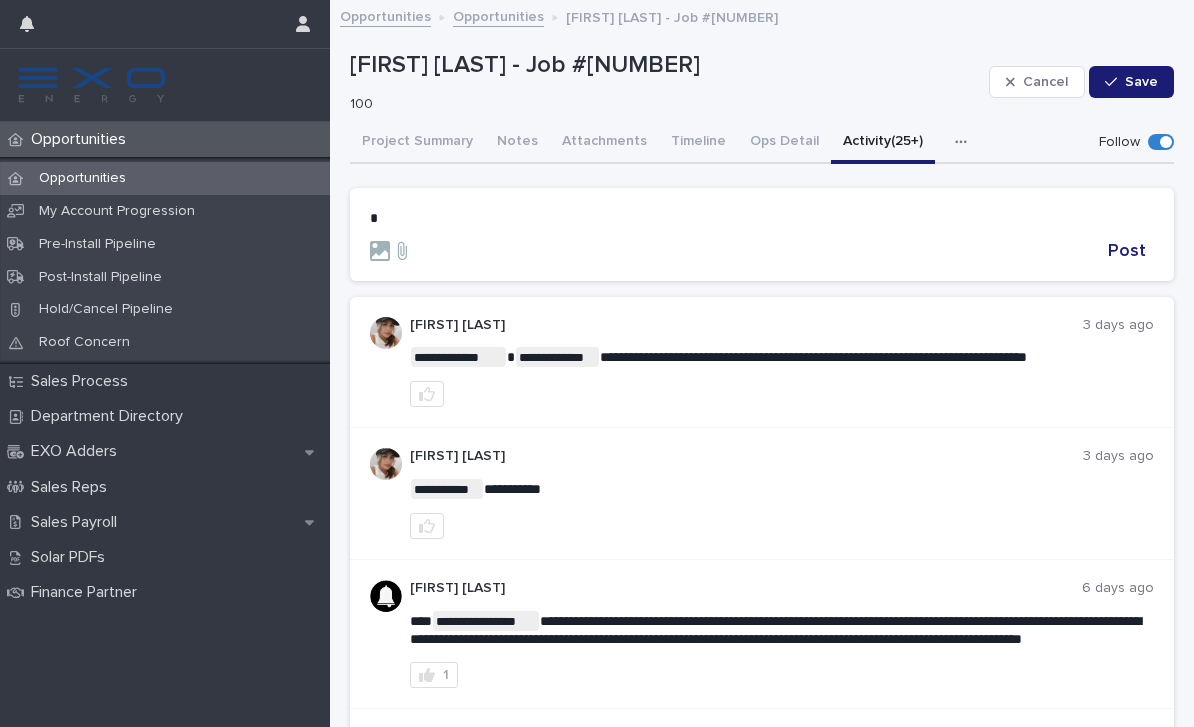 type 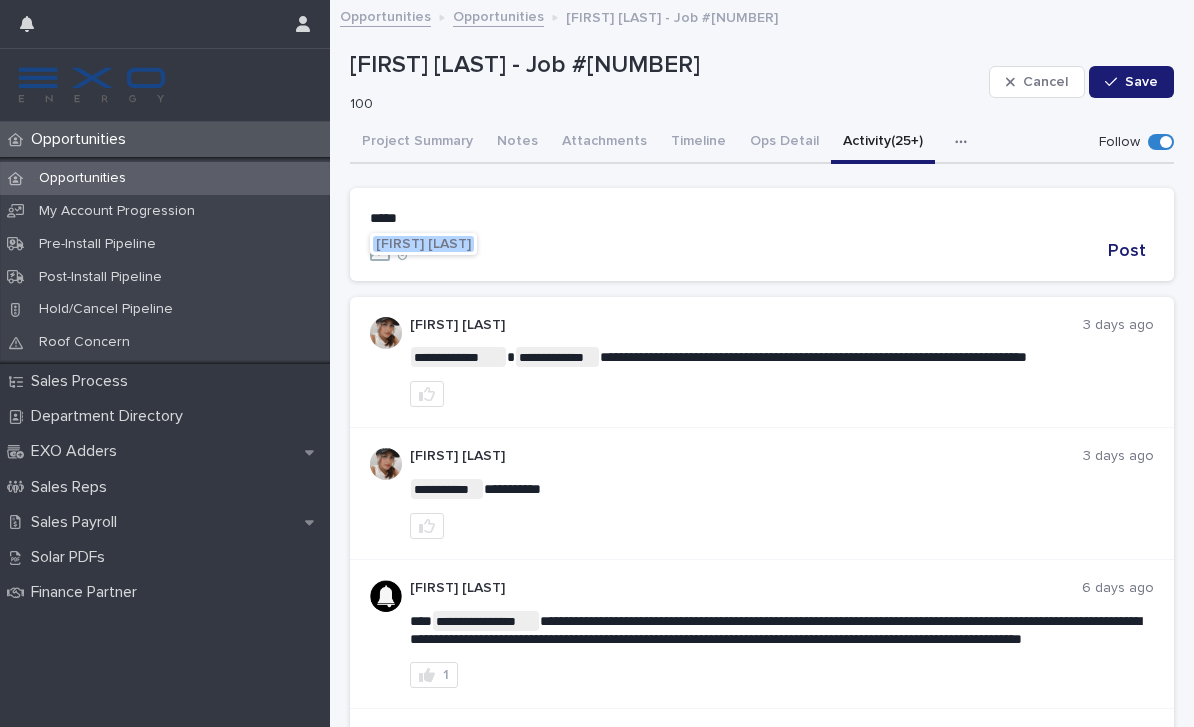 click on "[FIRST] [LAST]" at bounding box center [423, 244] 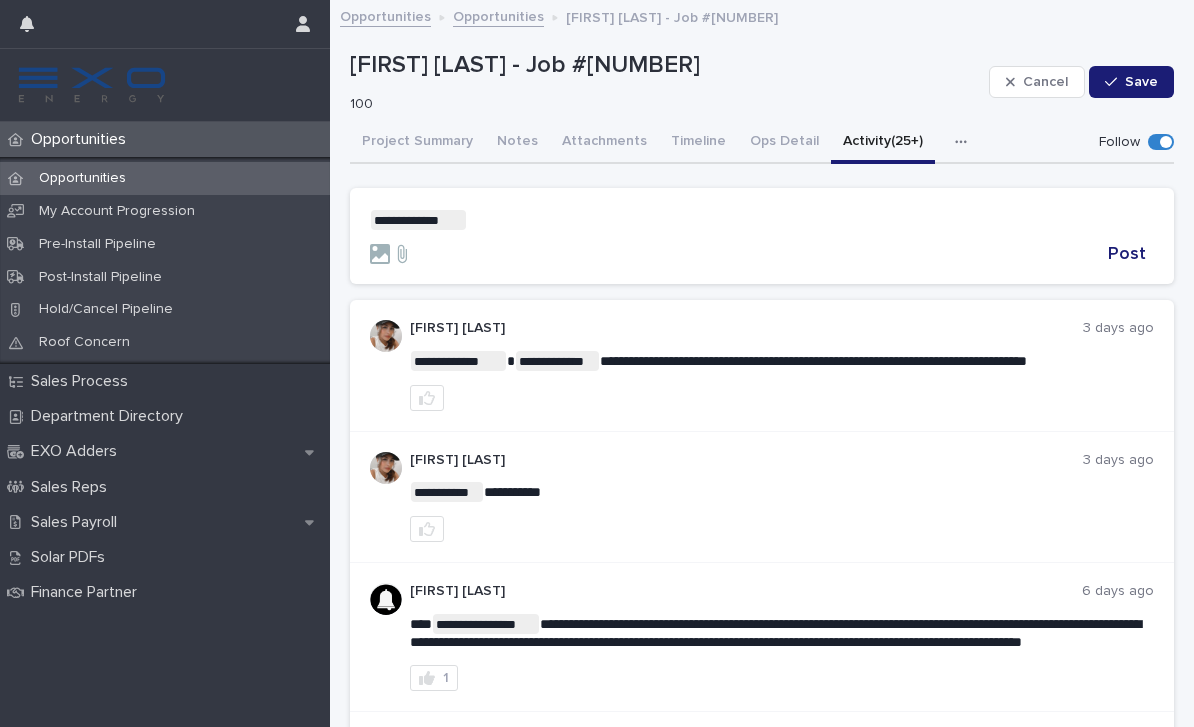 click on "**********" at bounding box center (762, 220) 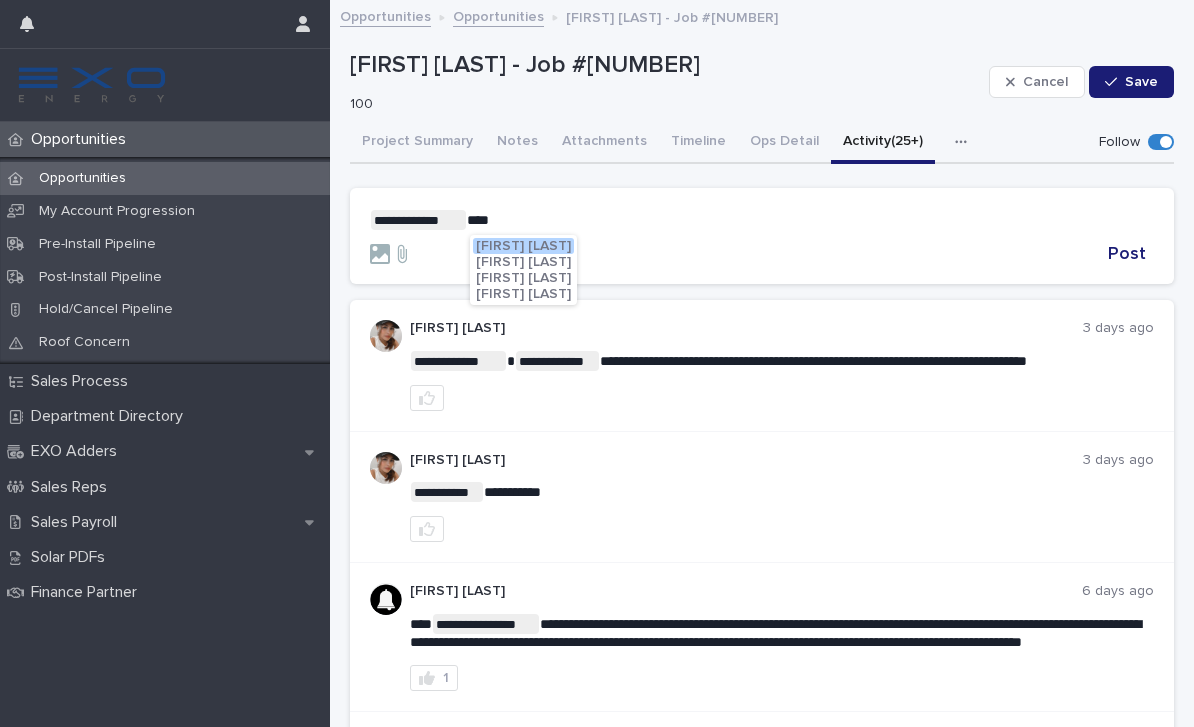 click on "[FIRST] [LAST]" at bounding box center (523, 278) 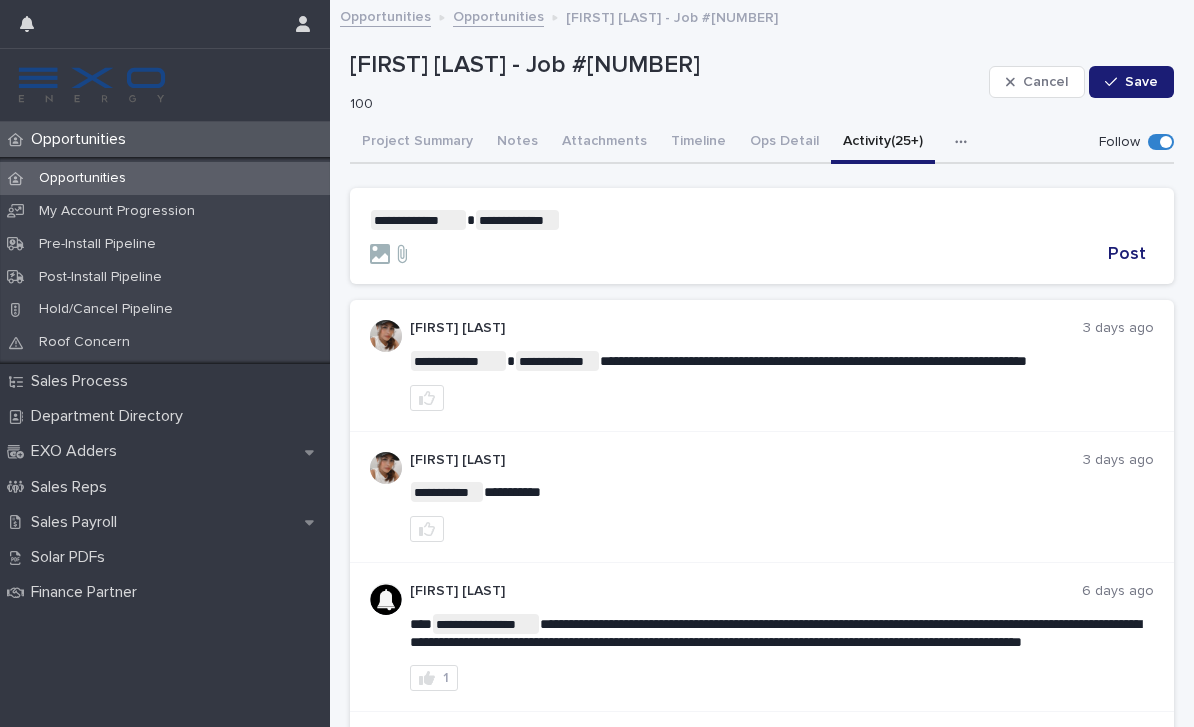 click on "**********" at bounding box center (762, 220) 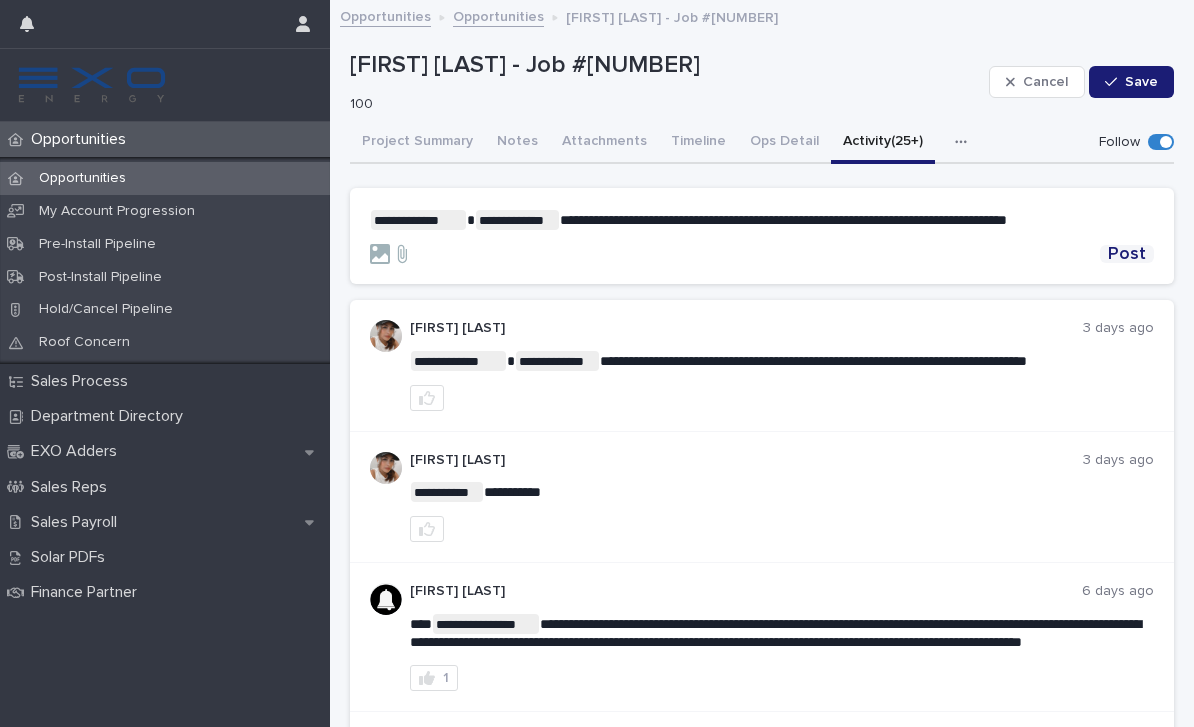 click on "Post" at bounding box center [1127, 254] 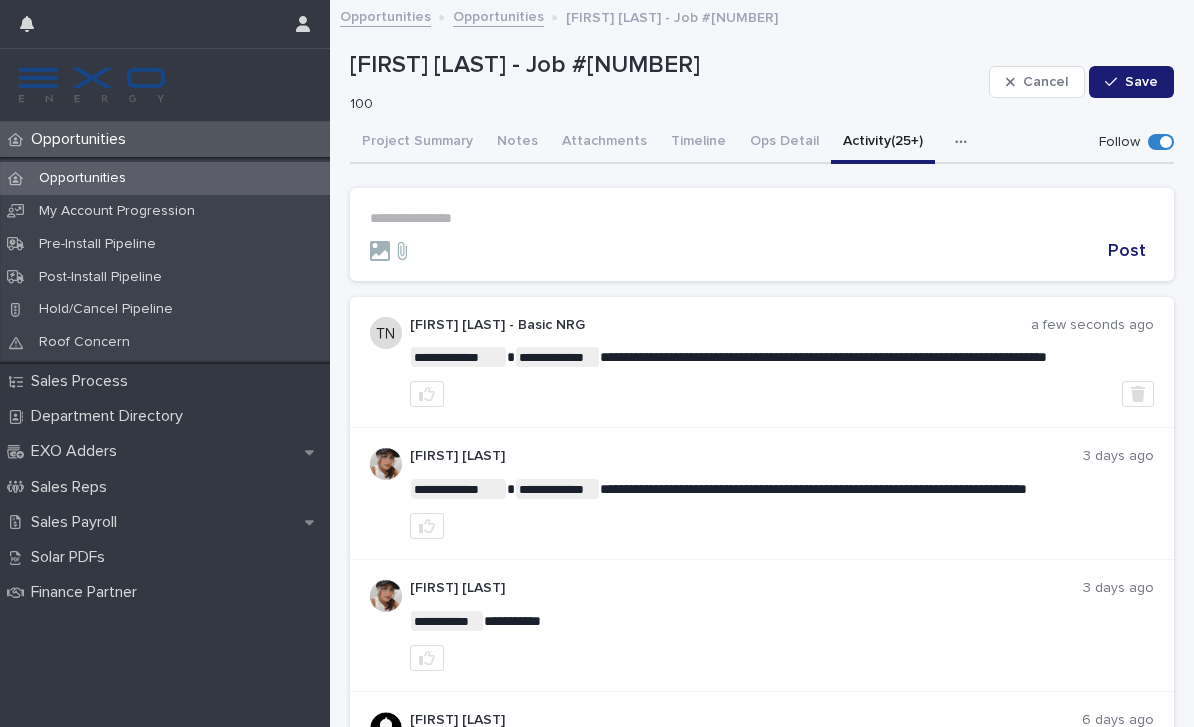 click on "Opportunities" at bounding box center (498, 15) 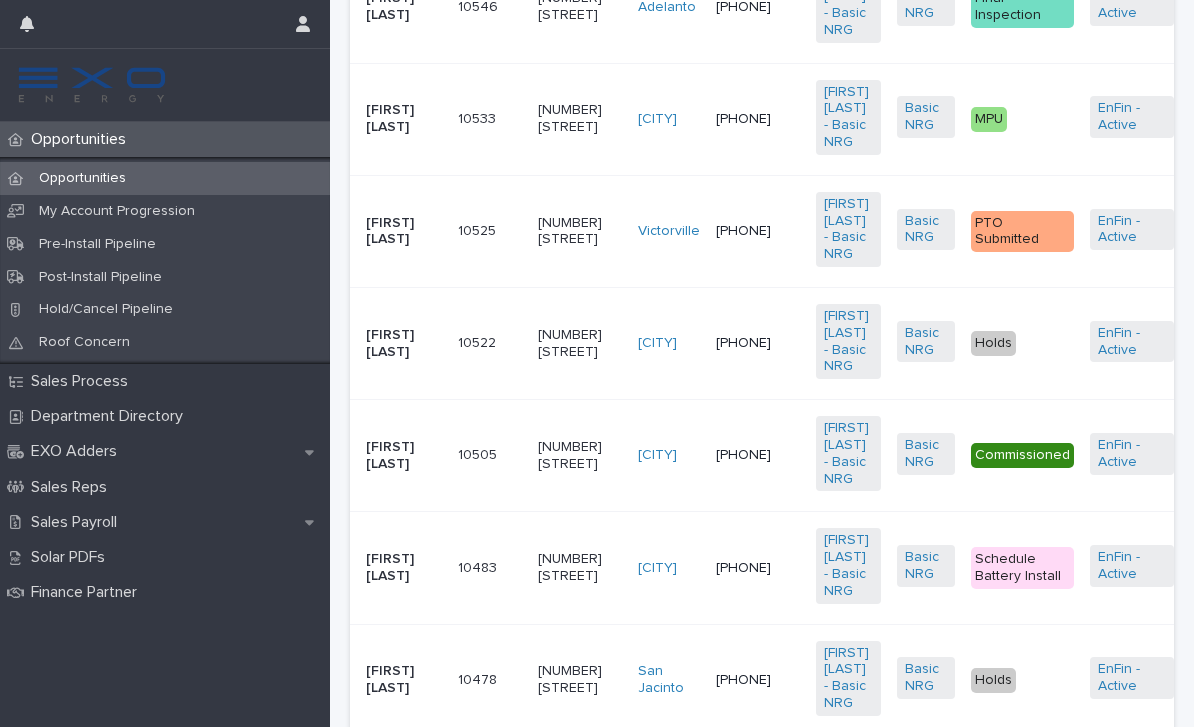 scroll, scrollTop: 1491, scrollLeft: 0, axis: vertical 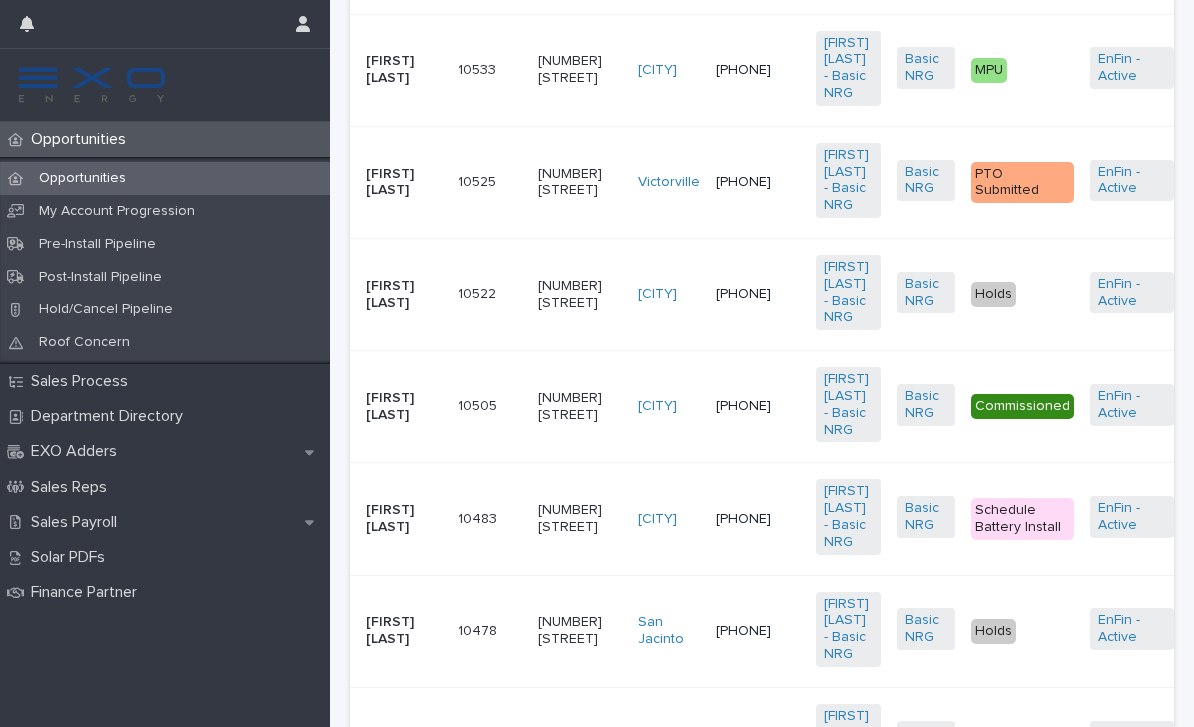 click on "EnFin - Active" at bounding box center [1132, 631] 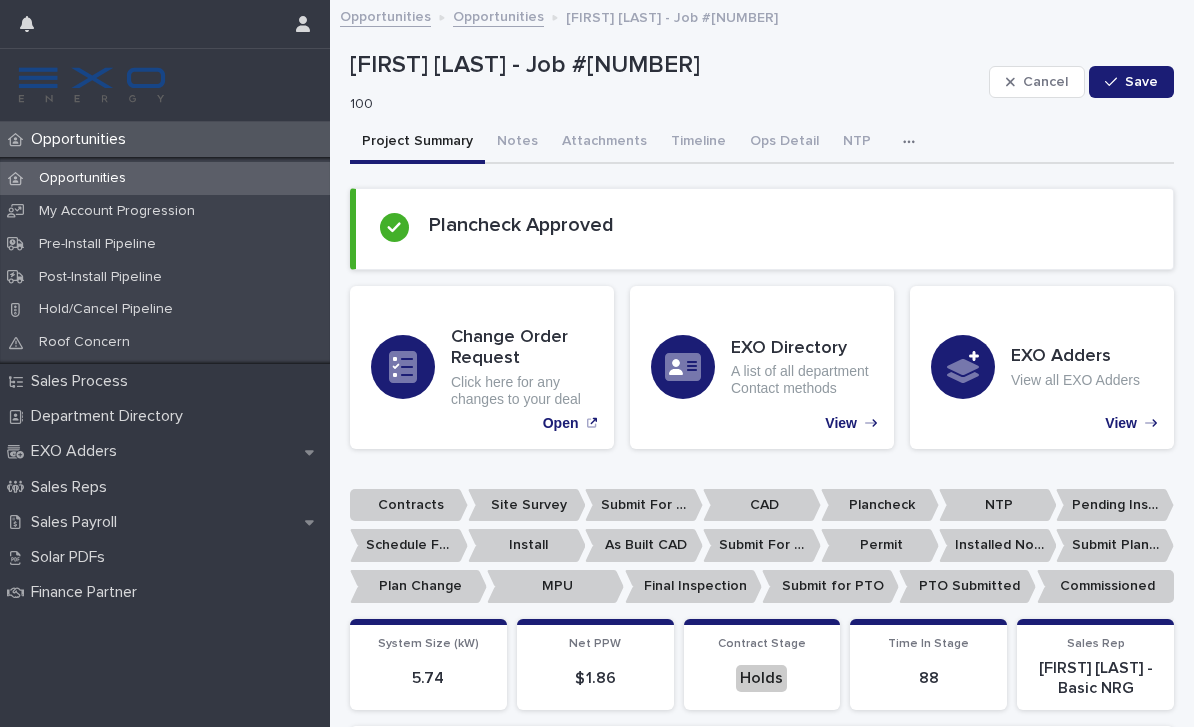 scroll, scrollTop: -1, scrollLeft: 0, axis: vertical 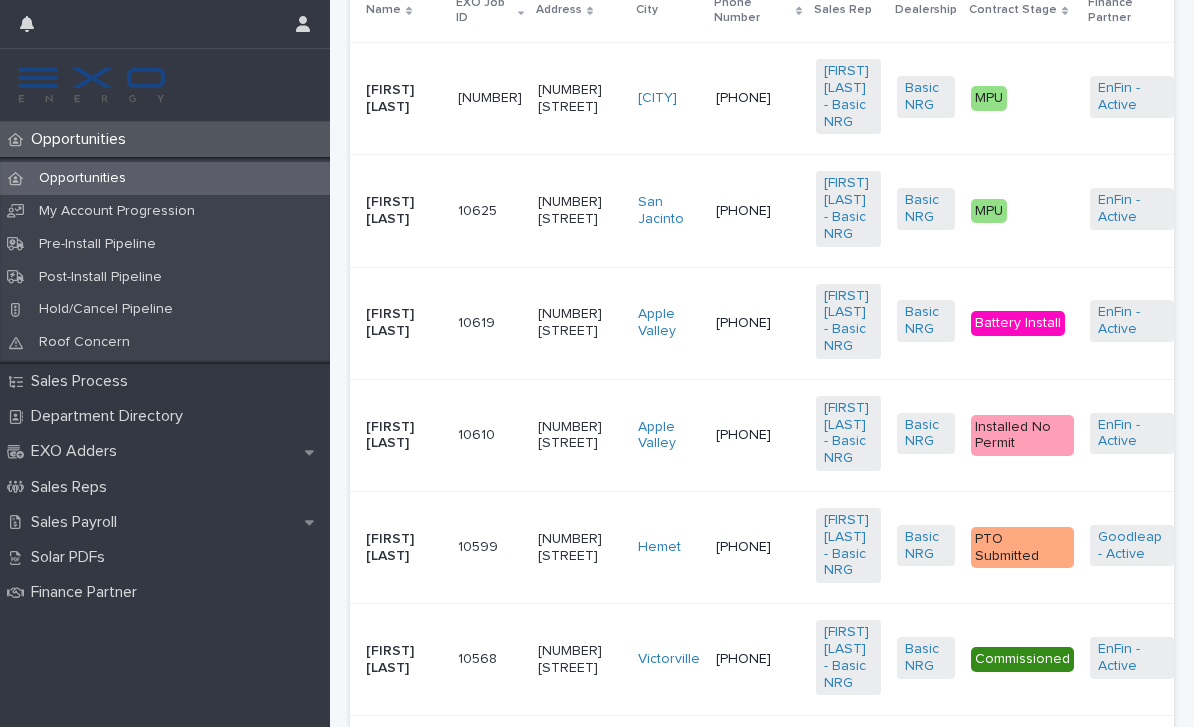 click on "EnFin - Active" at bounding box center (1132, 660) 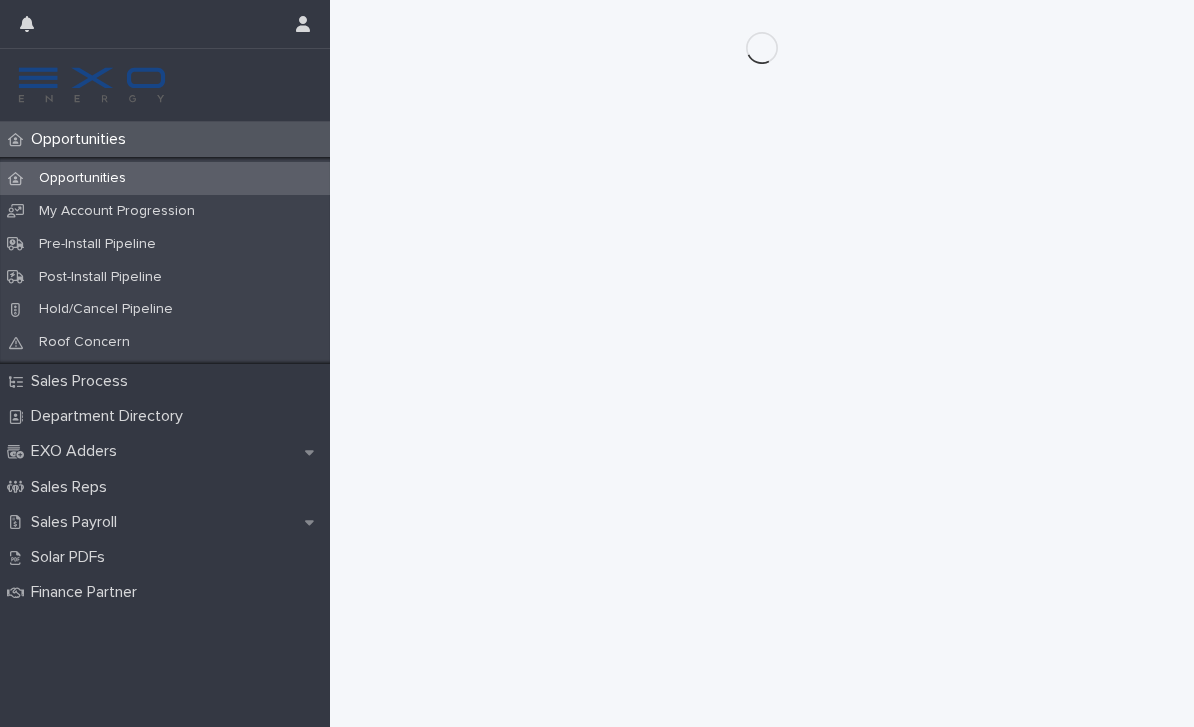 scroll, scrollTop: 0, scrollLeft: 0, axis: both 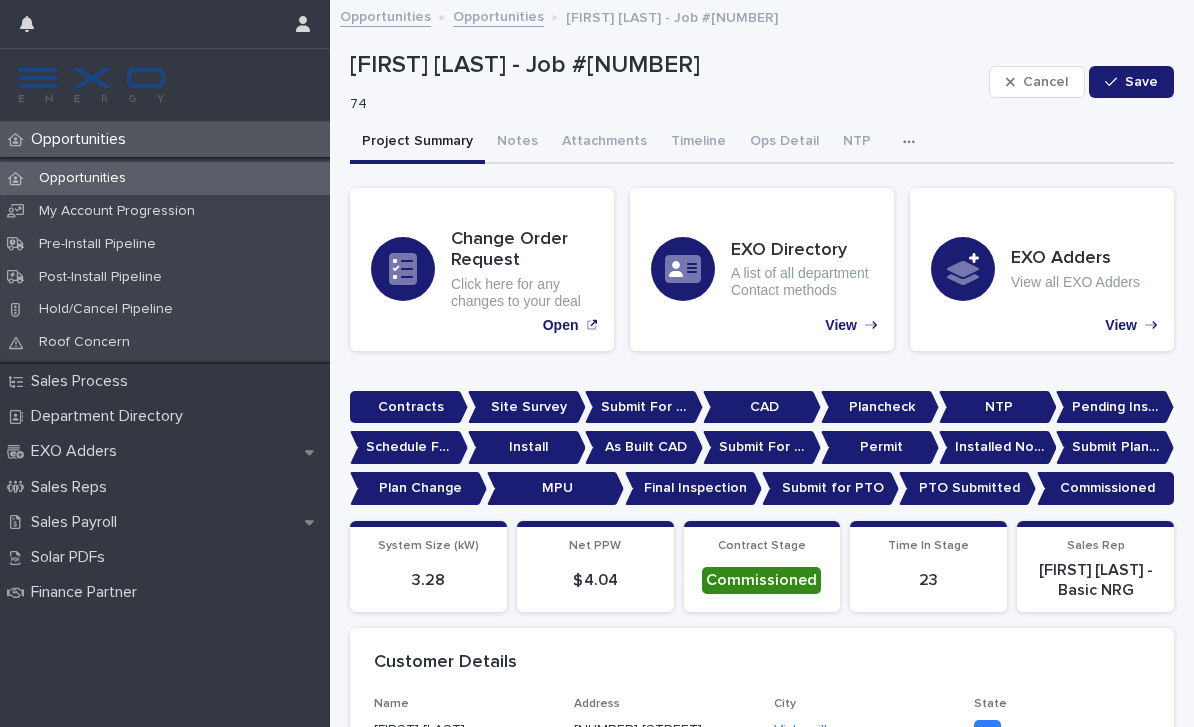 click on "Opportunities" at bounding box center (82, 178) 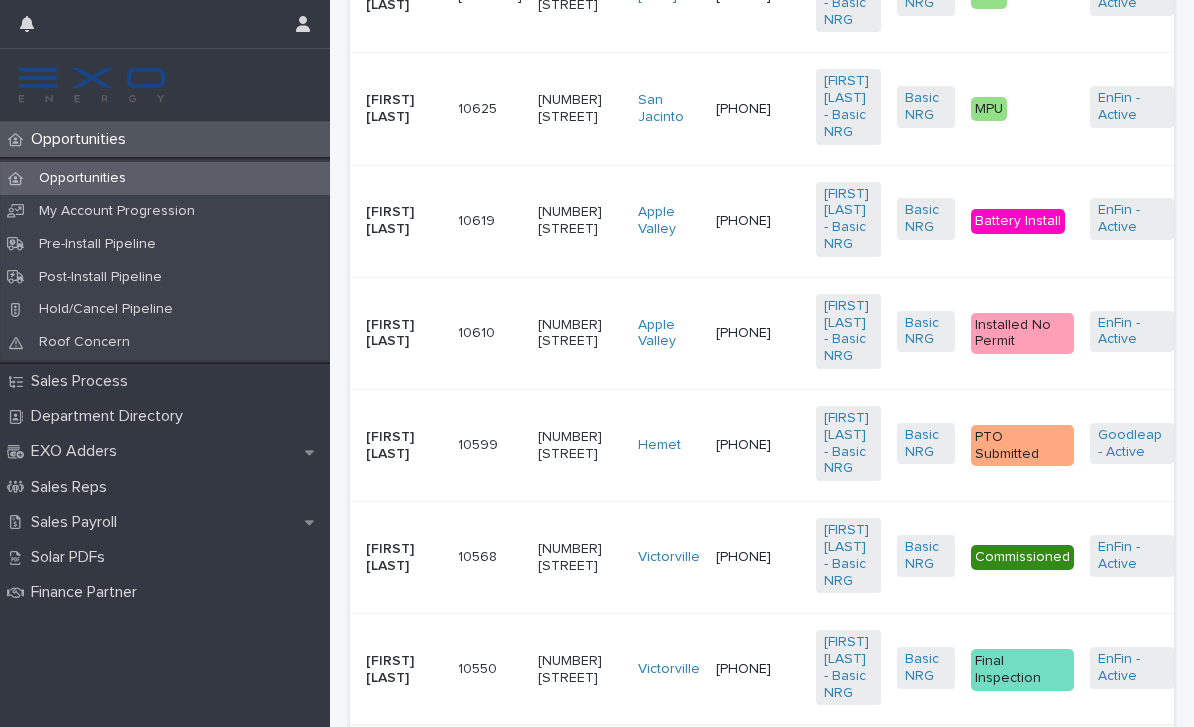 scroll, scrollTop: 666, scrollLeft: 0, axis: vertical 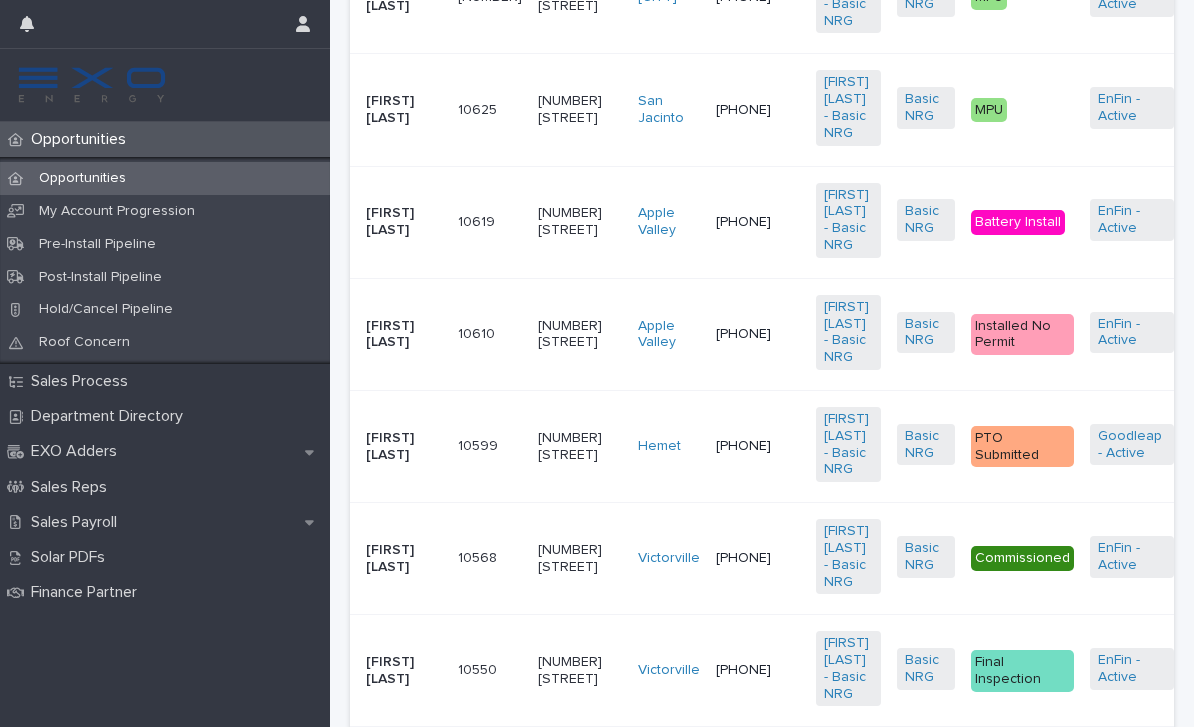 click on "[FIRST] [LAST]" at bounding box center [400, 222] 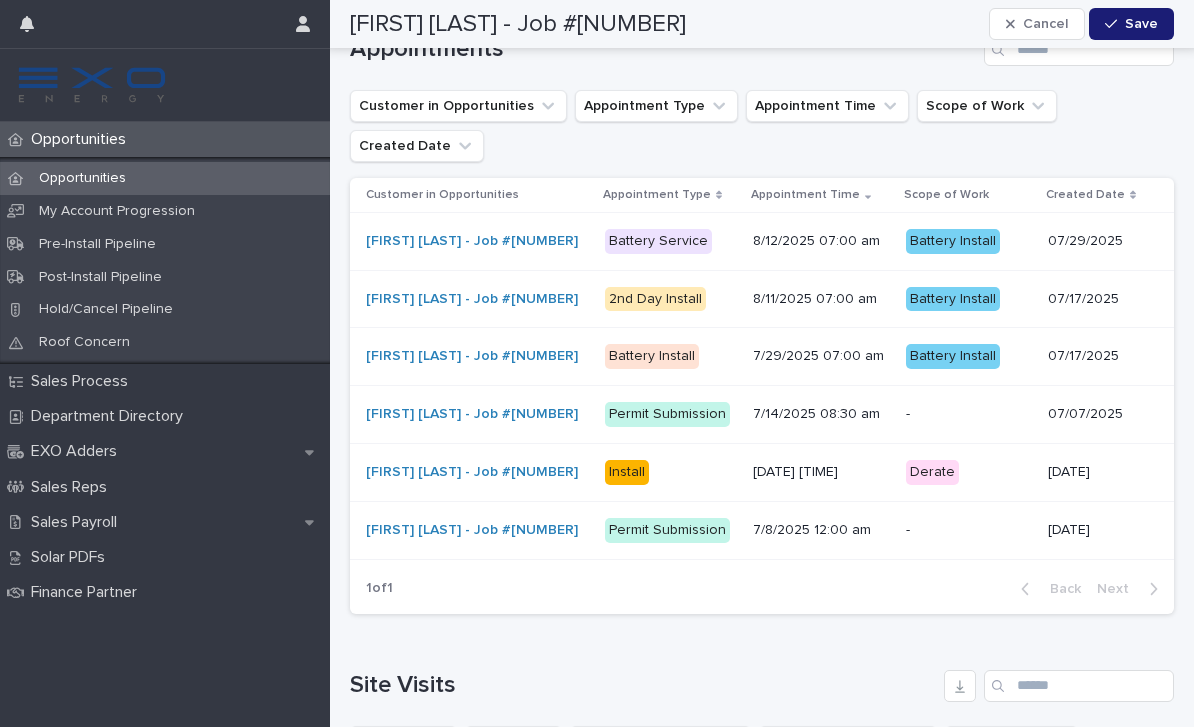 scroll, scrollTop: 2711, scrollLeft: 0, axis: vertical 